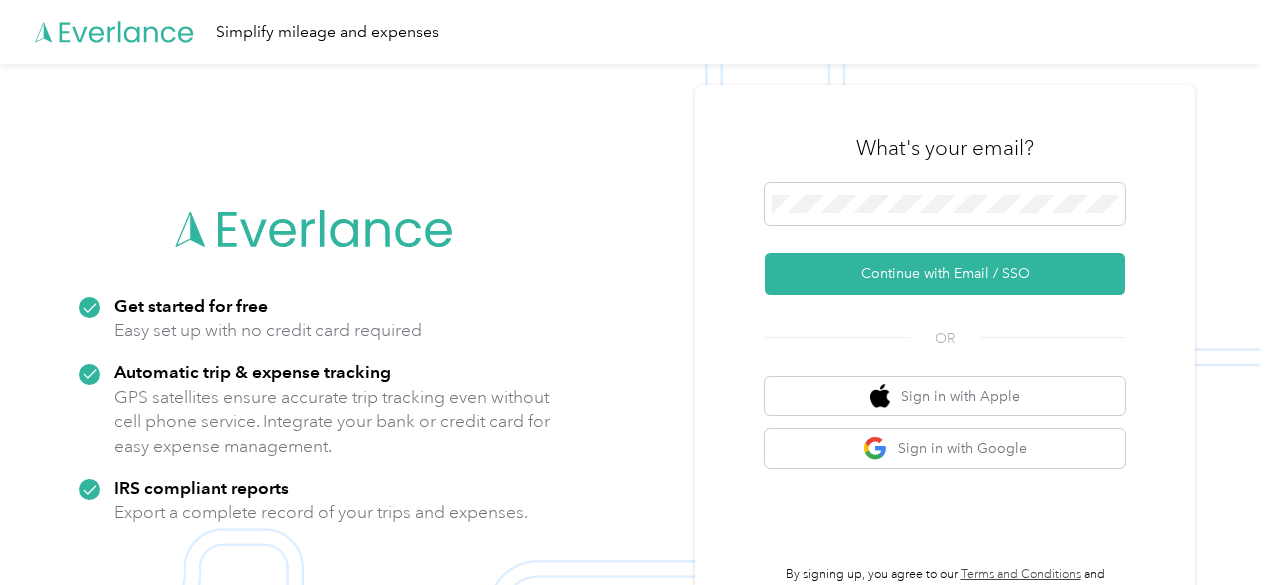 scroll, scrollTop: 0, scrollLeft: 0, axis: both 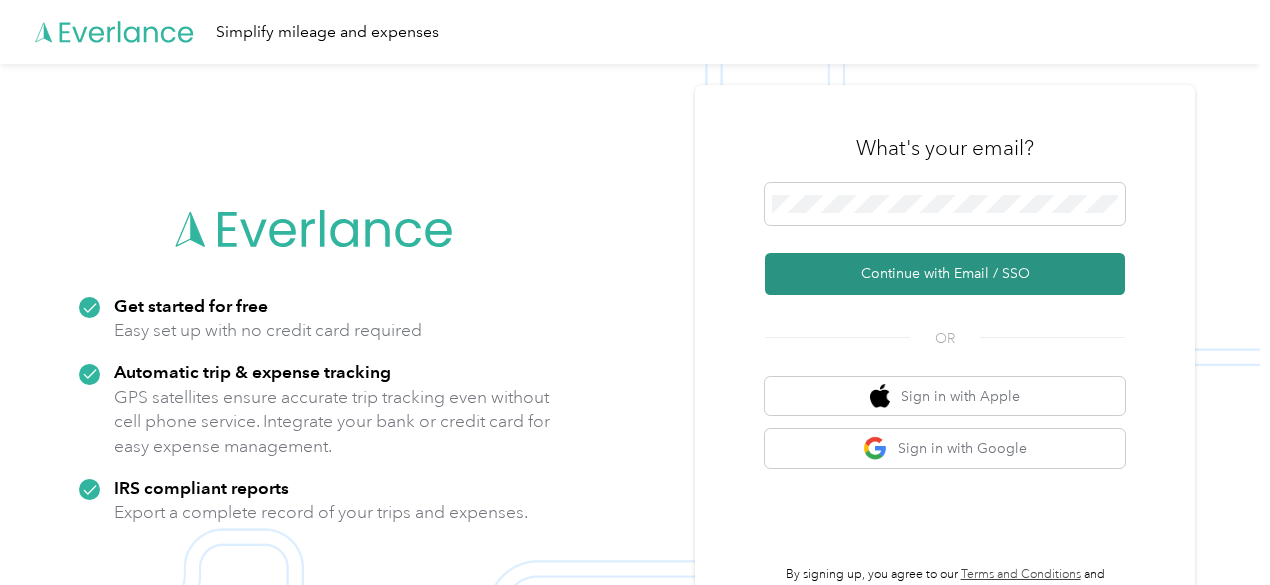 click on "Continue with Email / SSO" at bounding box center (945, 274) 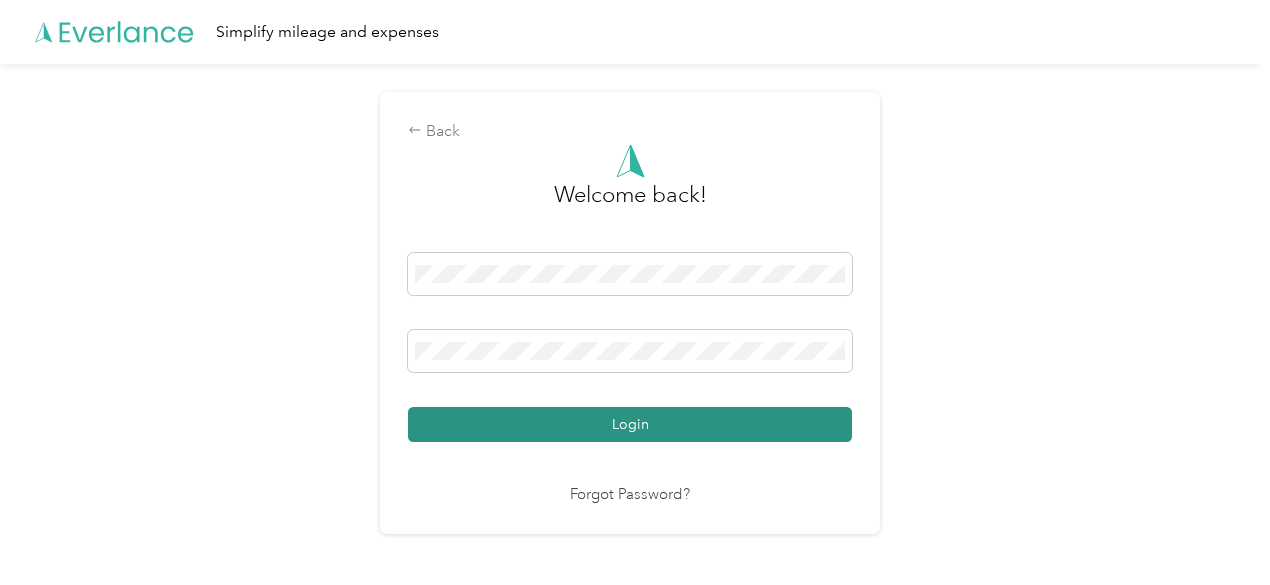 click on "Login" at bounding box center [630, 424] 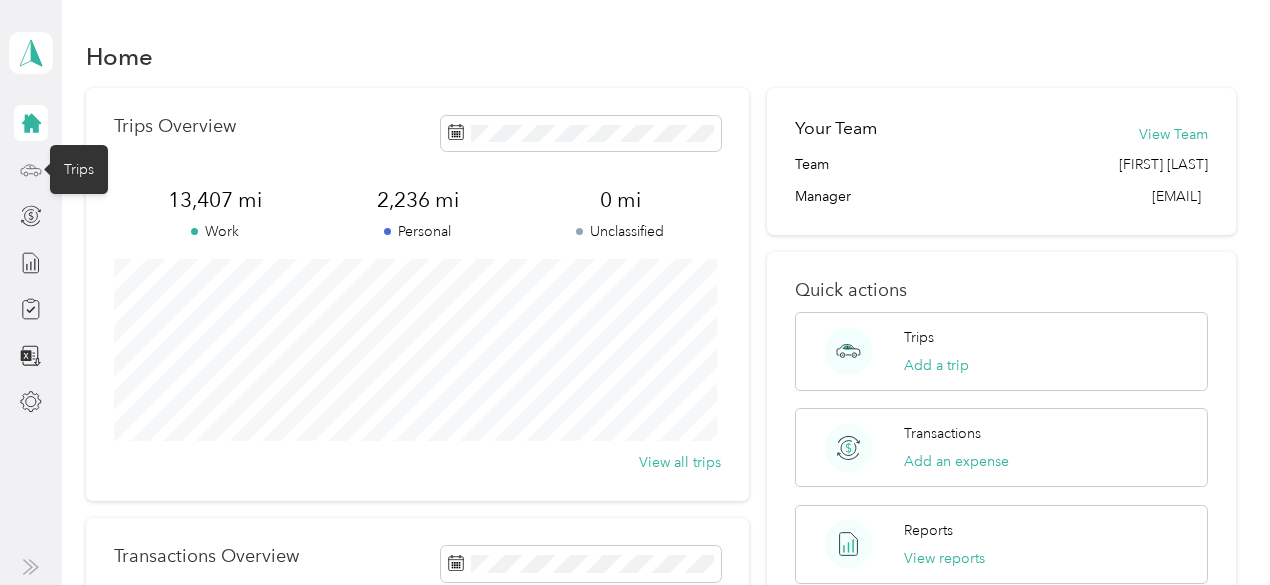 click 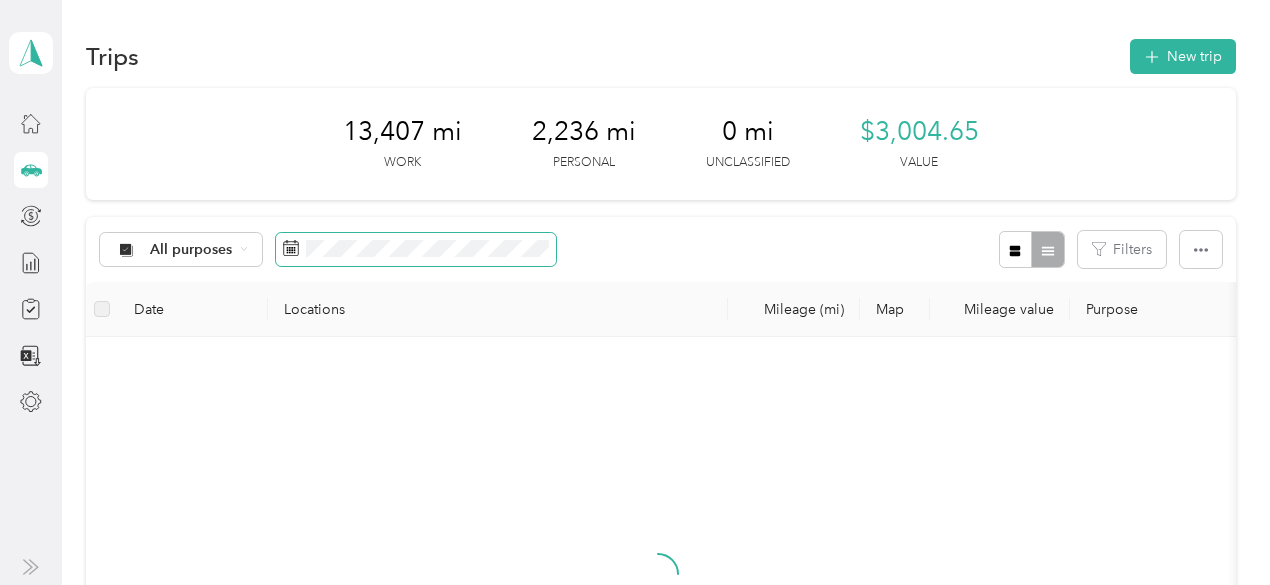 click at bounding box center [416, 250] 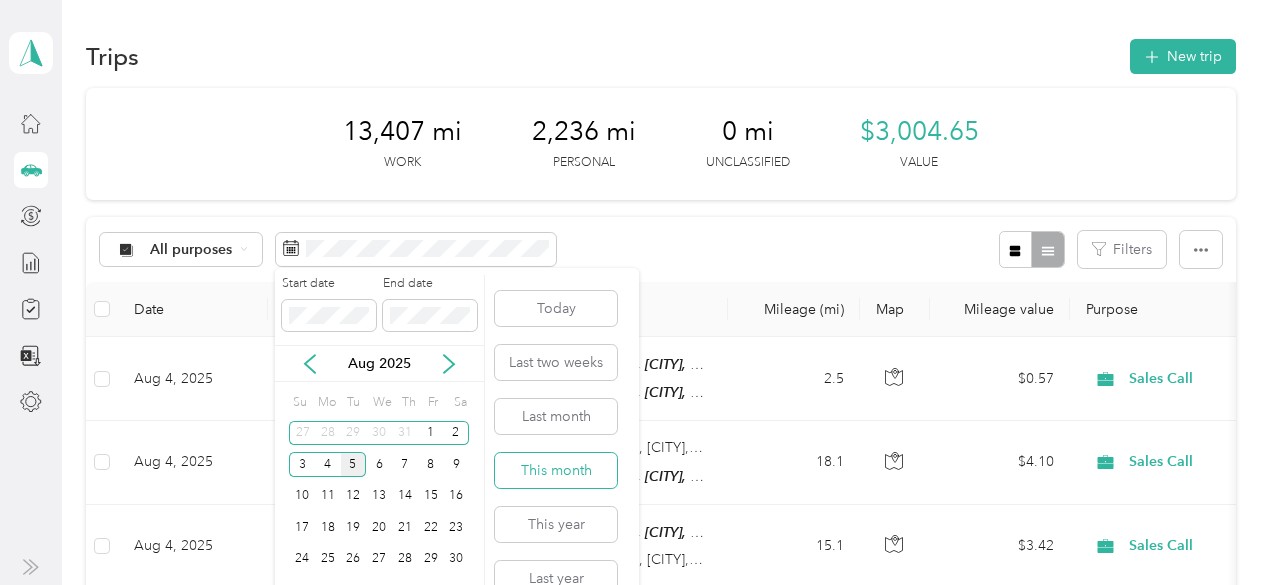 click on "This month" at bounding box center (556, 470) 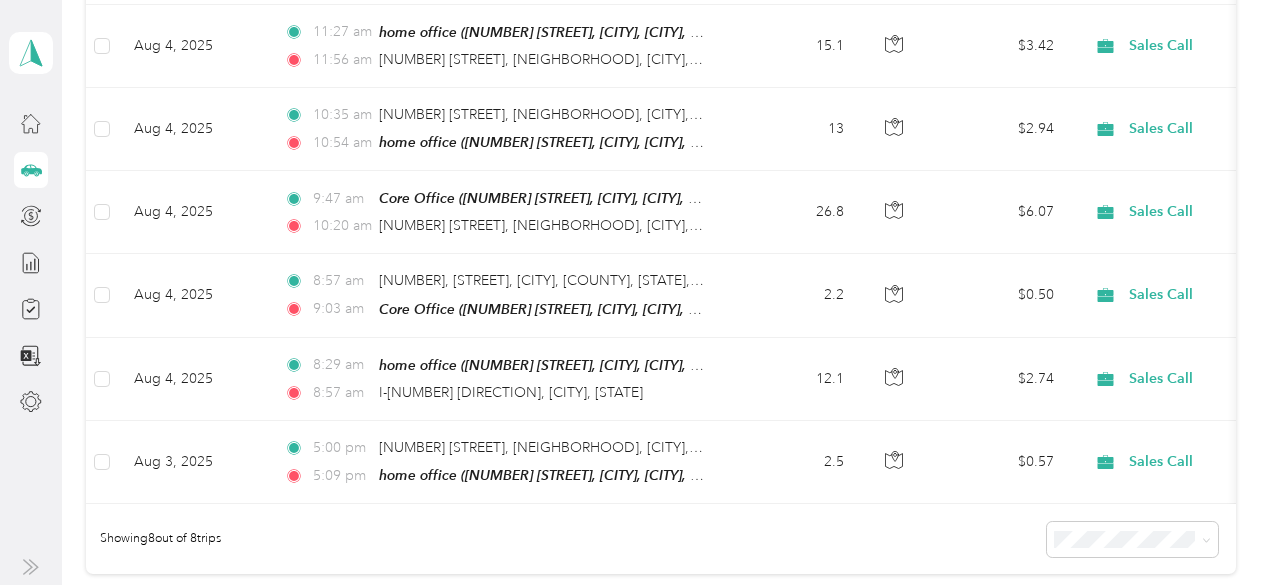 scroll, scrollTop: 502, scrollLeft: 0, axis: vertical 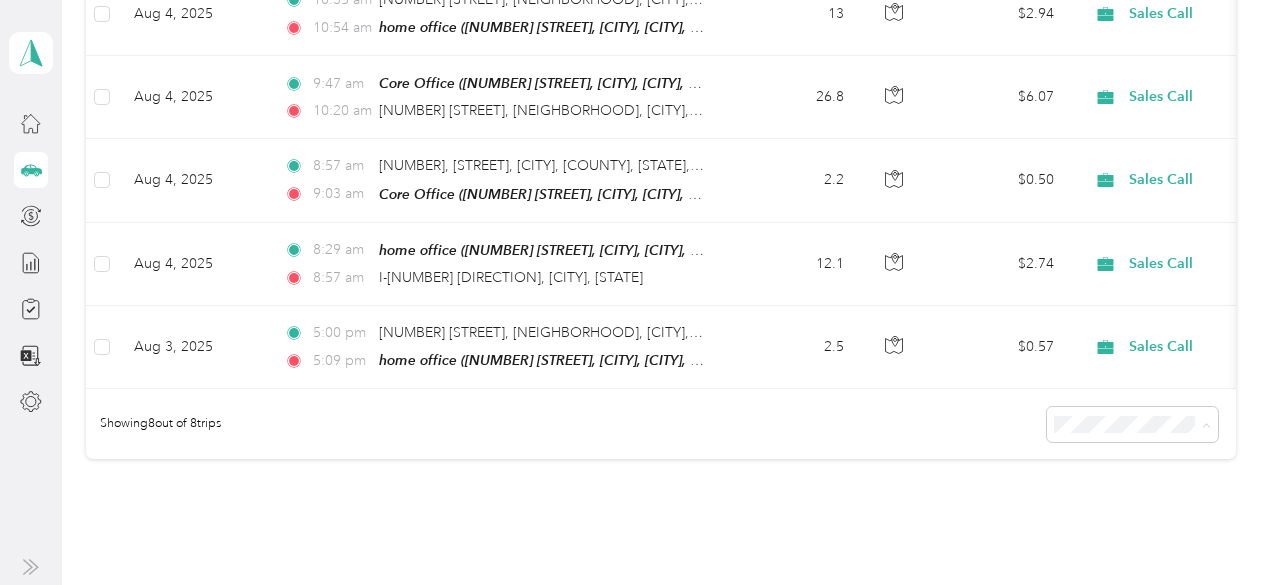 click on "25 per load" at bounding box center (1117, 463) 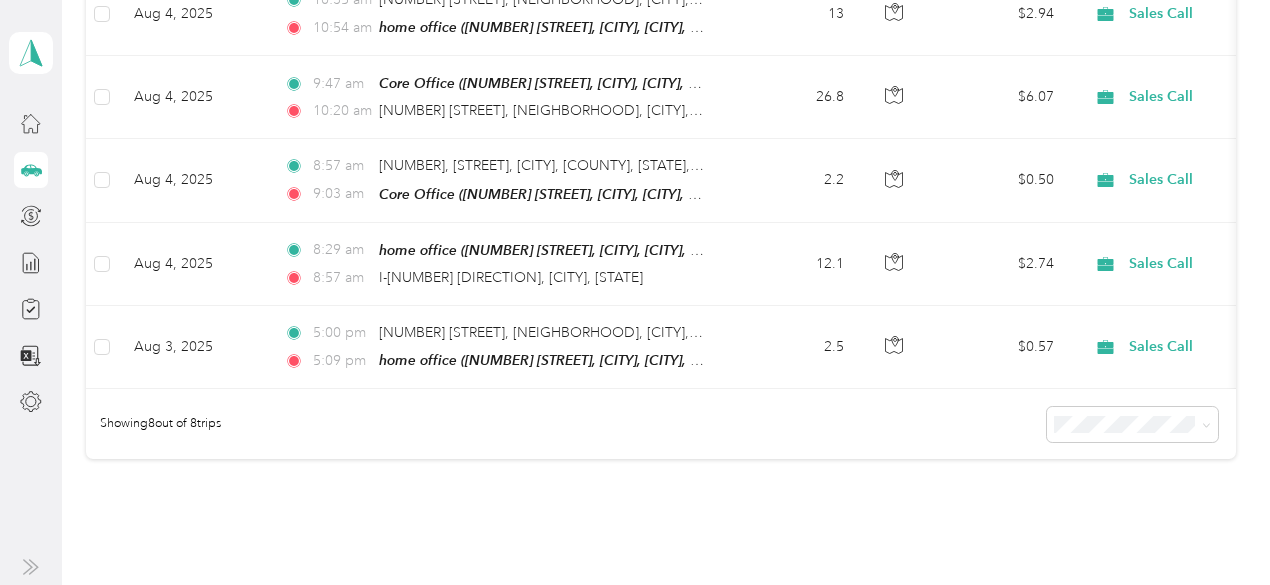 click on "25 per load" at bounding box center (1093, 461) 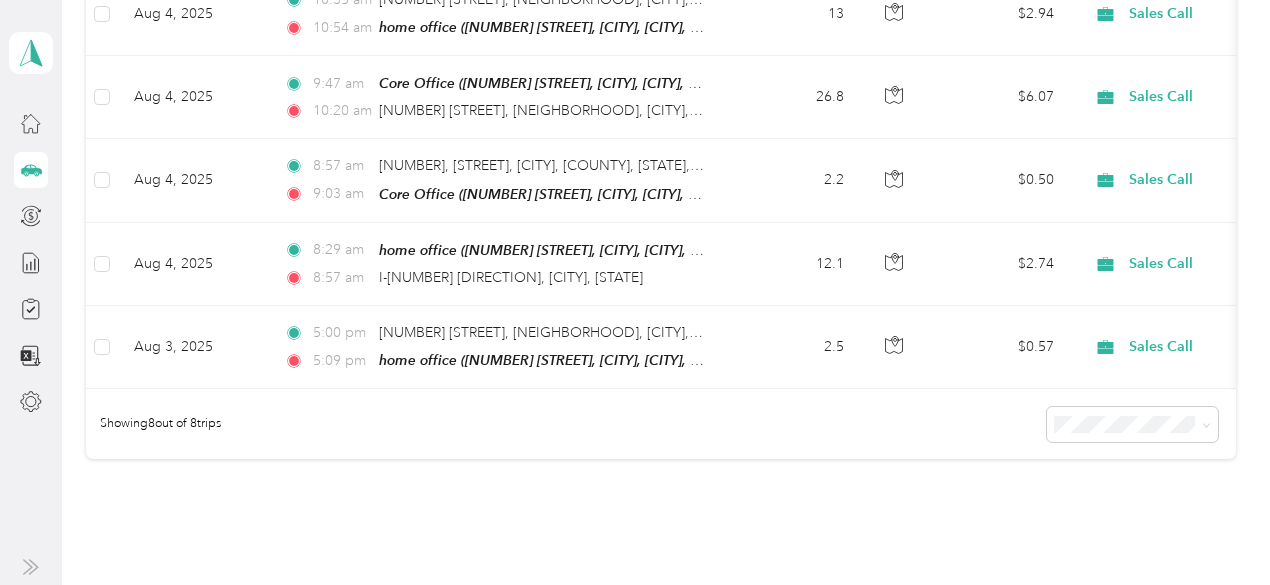 scroll, scrollTop: 768, scrollLeft: 0, axis: vertical 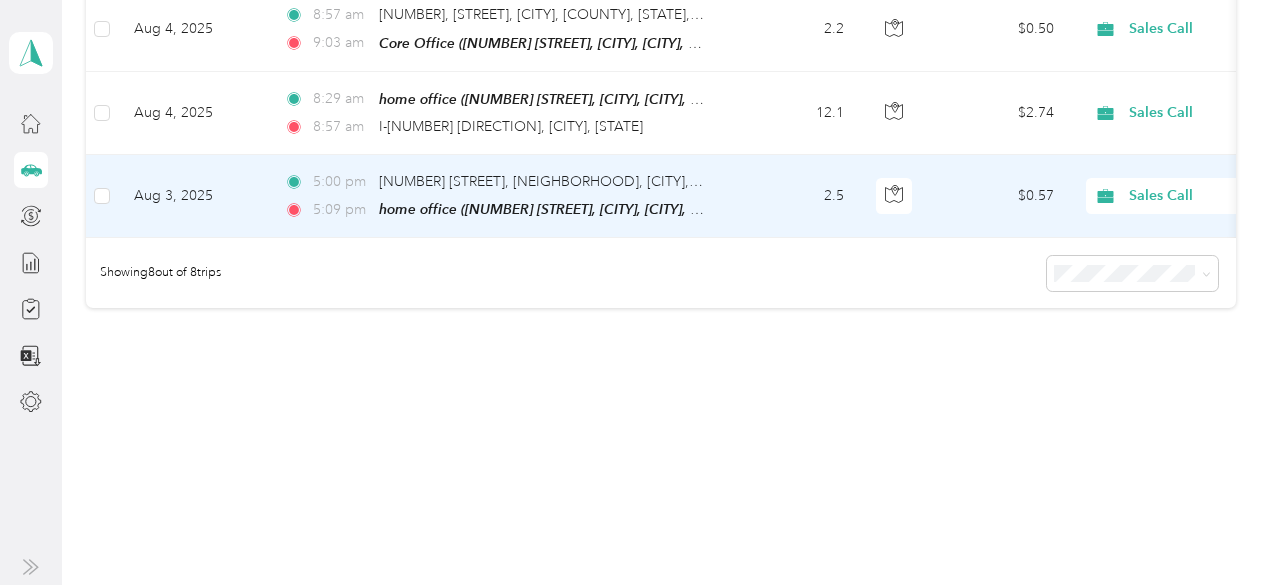 click 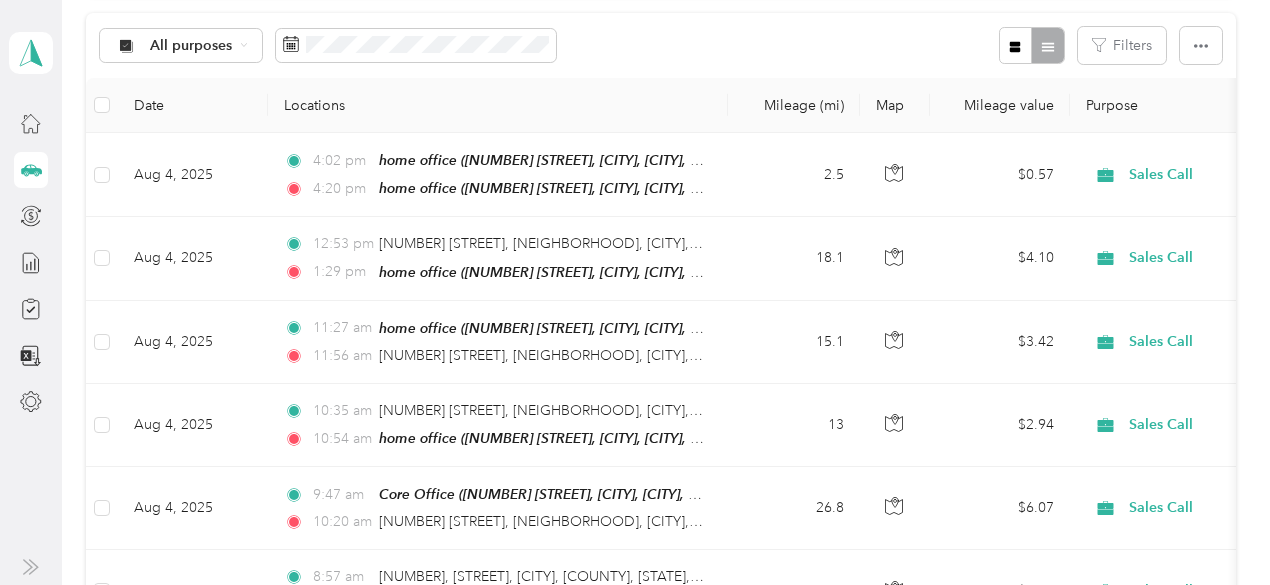 scroll, scrollTop: 0, scrollLeft: 0, axis: both 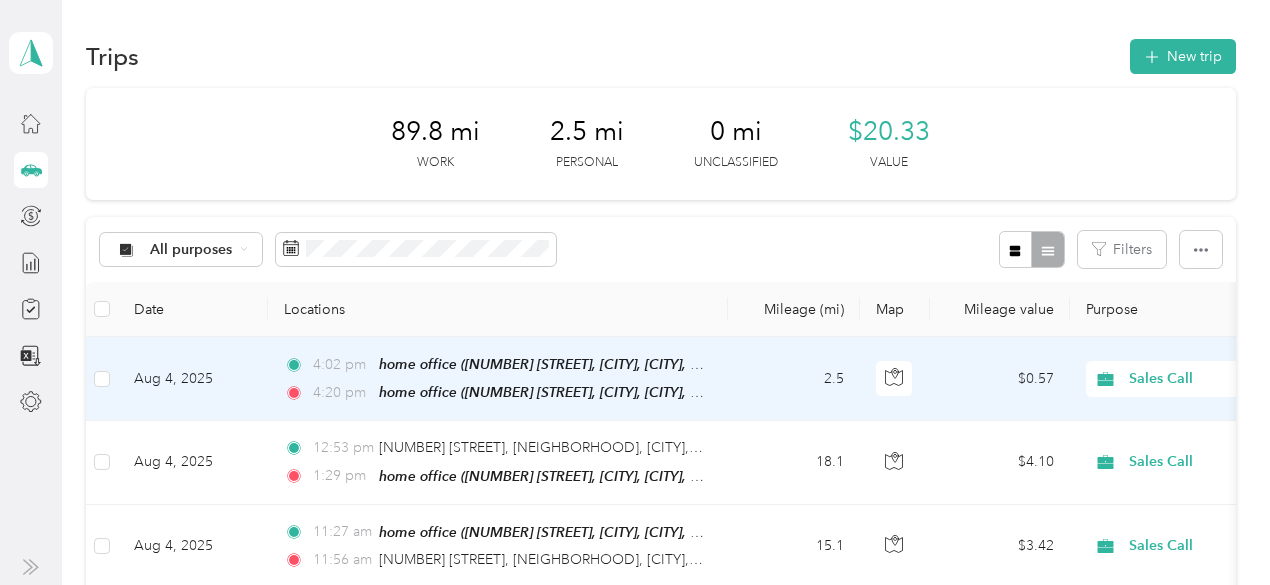 click on "Sales Call" at bounding box center (1220, 379) 